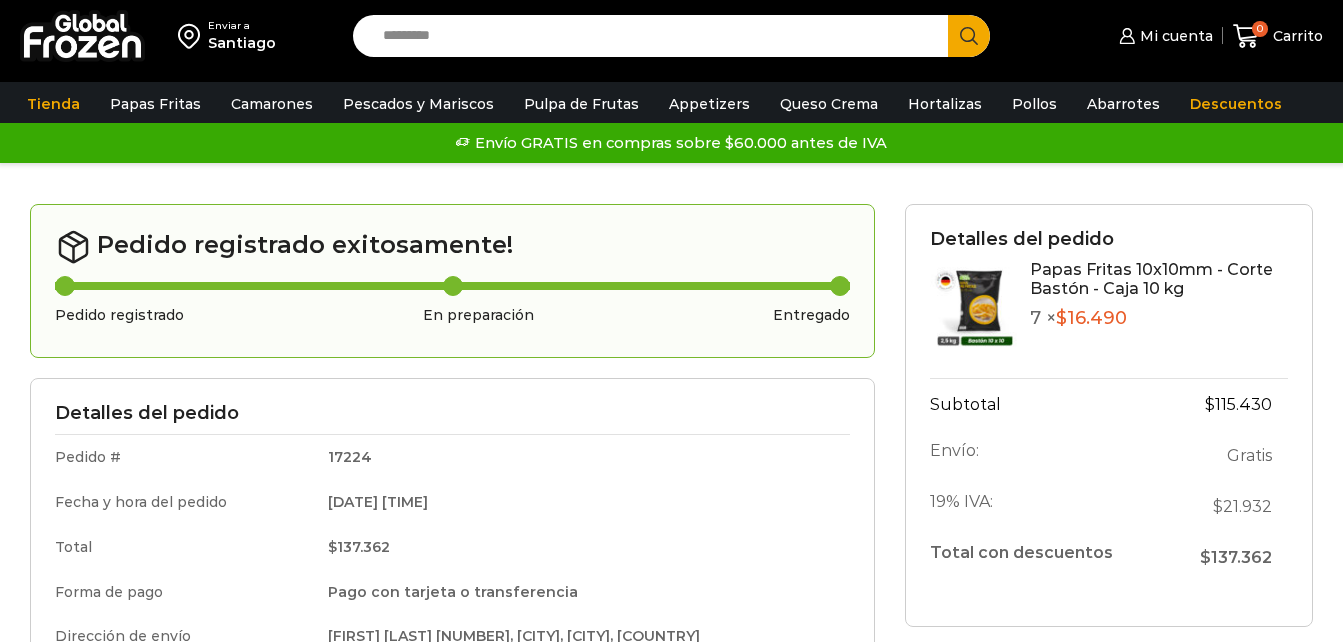 scroll, scrollTop: 0, scrollLeft: 0, axis: both 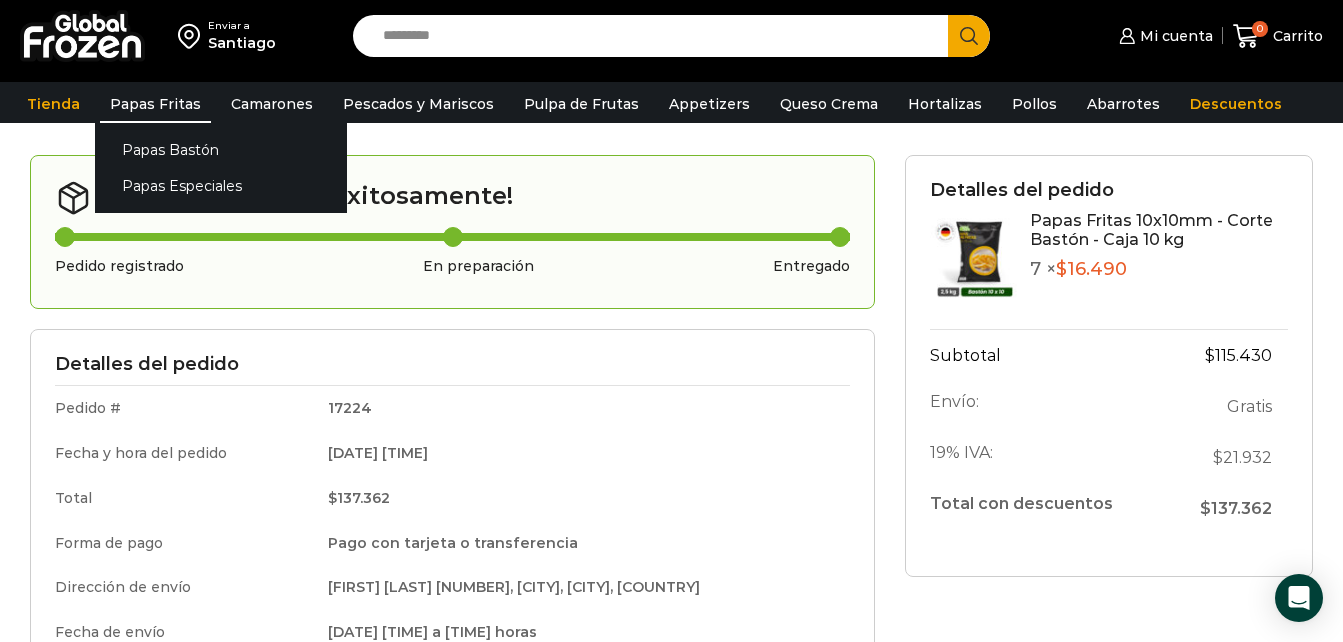click on "Papas Fritas" at bounding box center (155, 104) 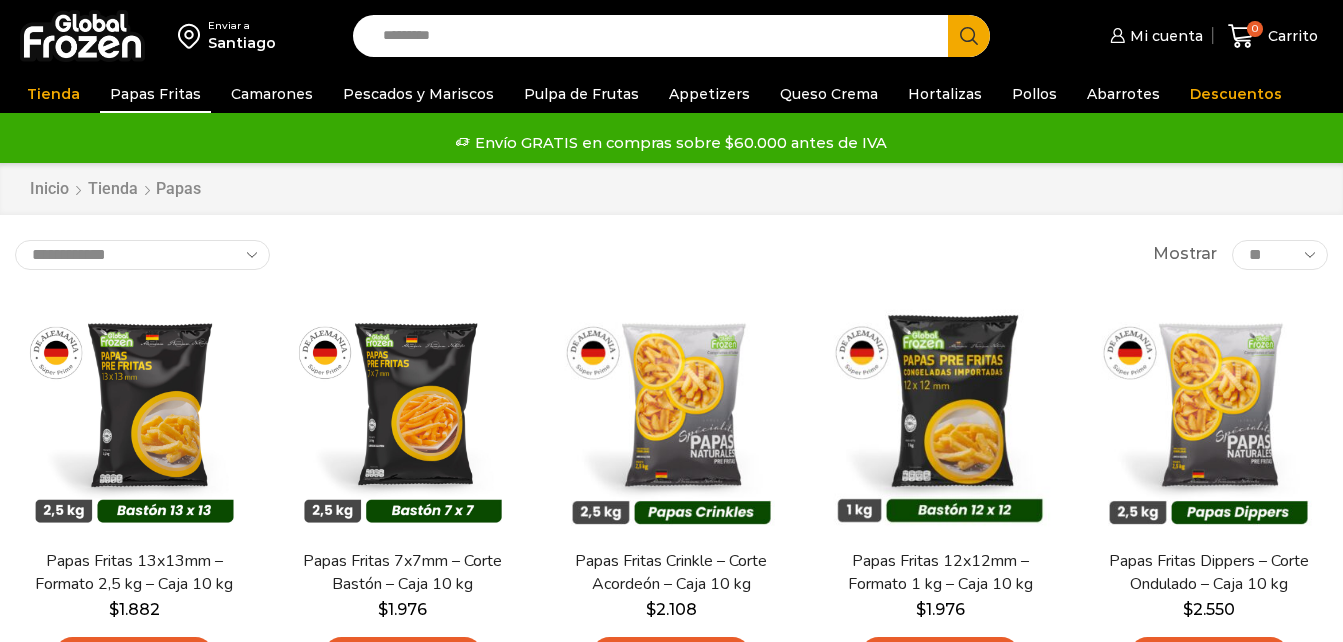 scroll, scrollTop: 0, scrollLeft: 0, axis: both 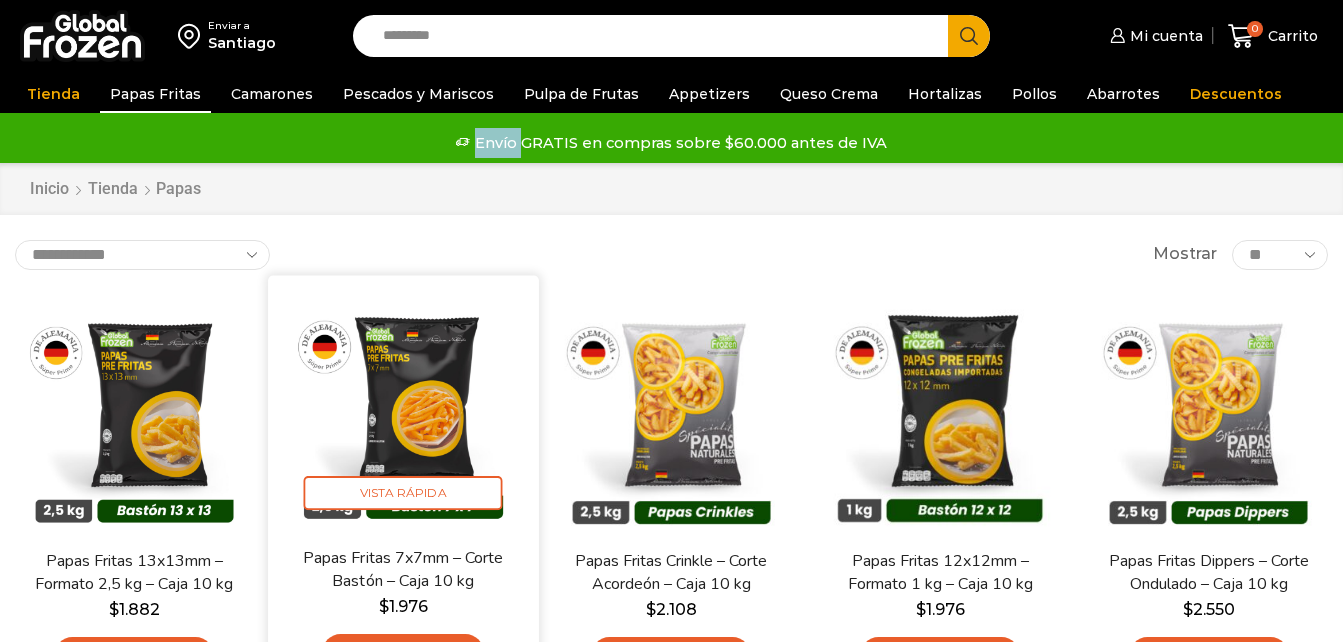 drag, startPoint x: 0, startPoint y: 0, endPoint x: 436, endPoint y: 323, distance: 542.60944 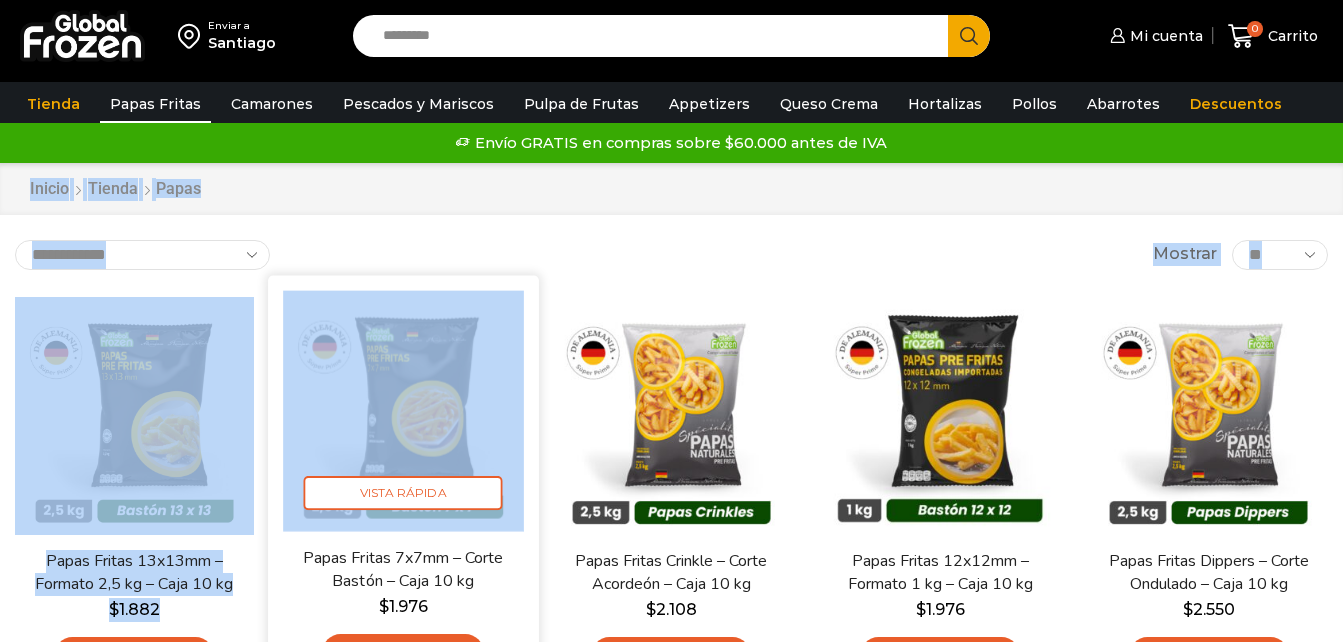 scroll, scrollTop: 0, scrollLeft: 0, axis: both 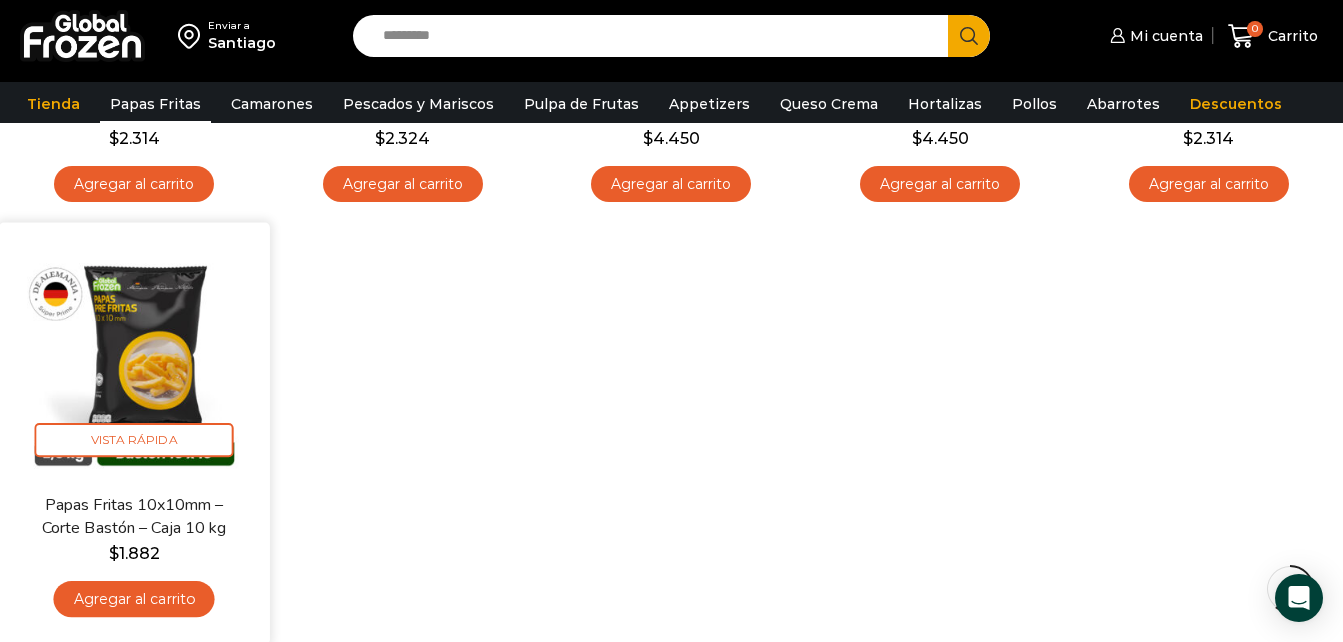 click on "Agregar al carrito" at bounding box center [134, 599] 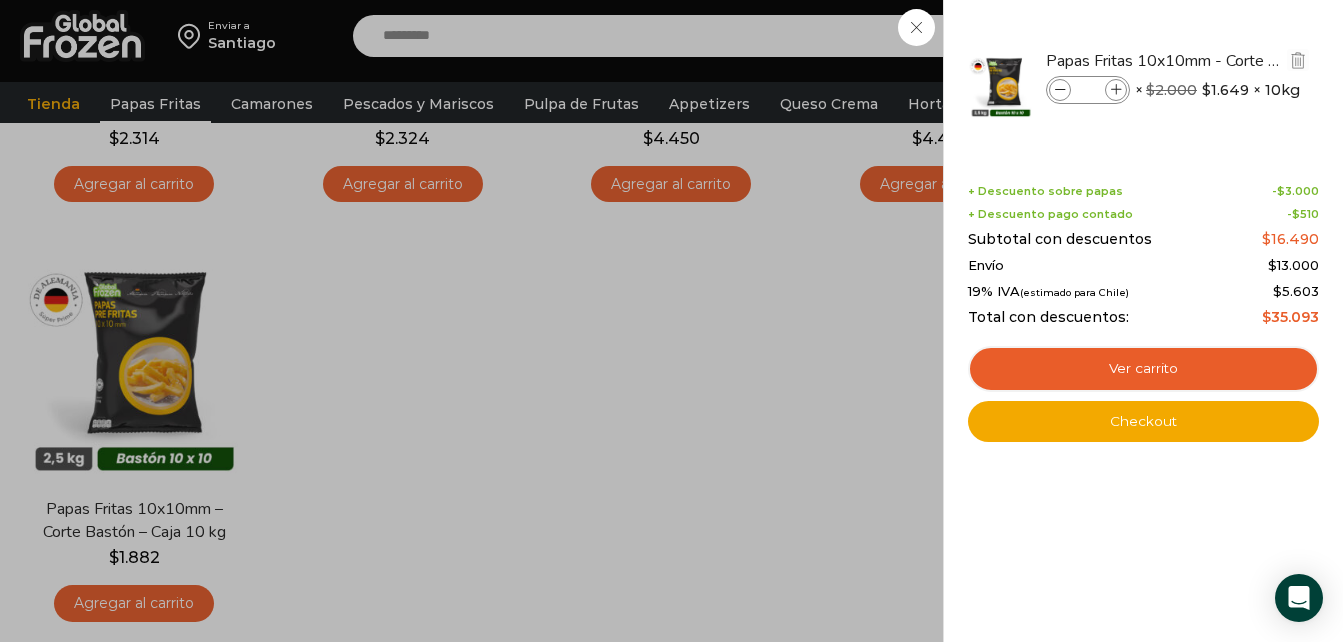 click at bounding box center [1116, 90] 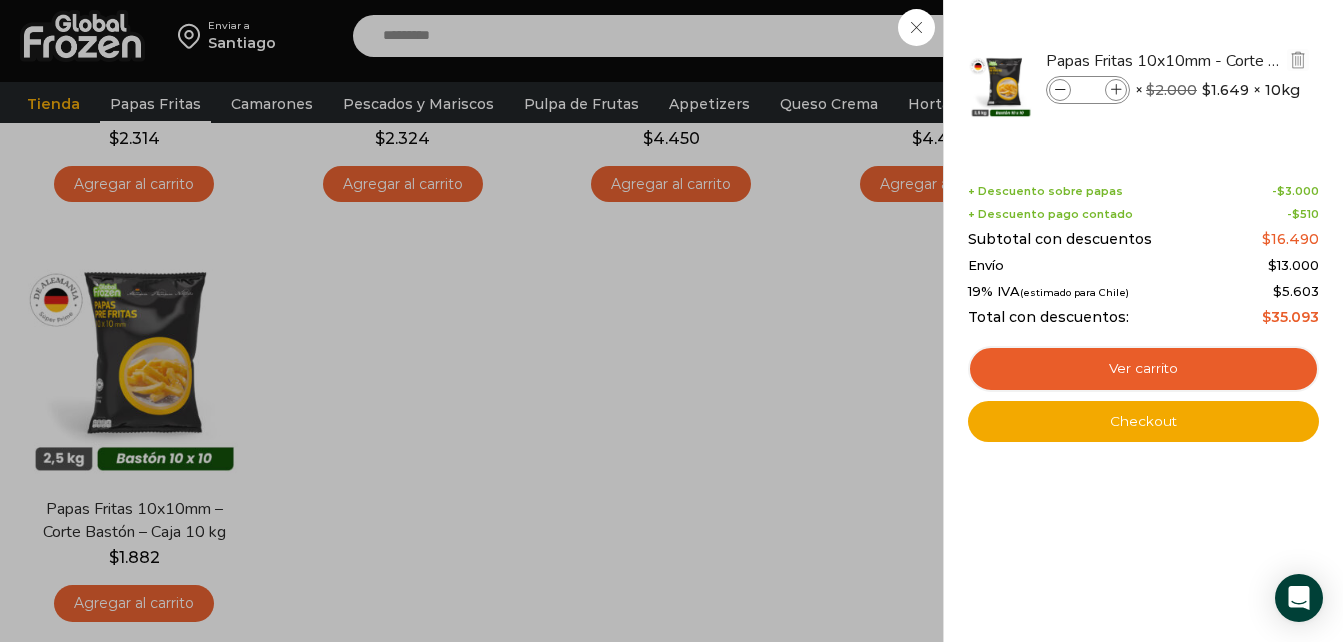 click at bounding box center [1116, 90] 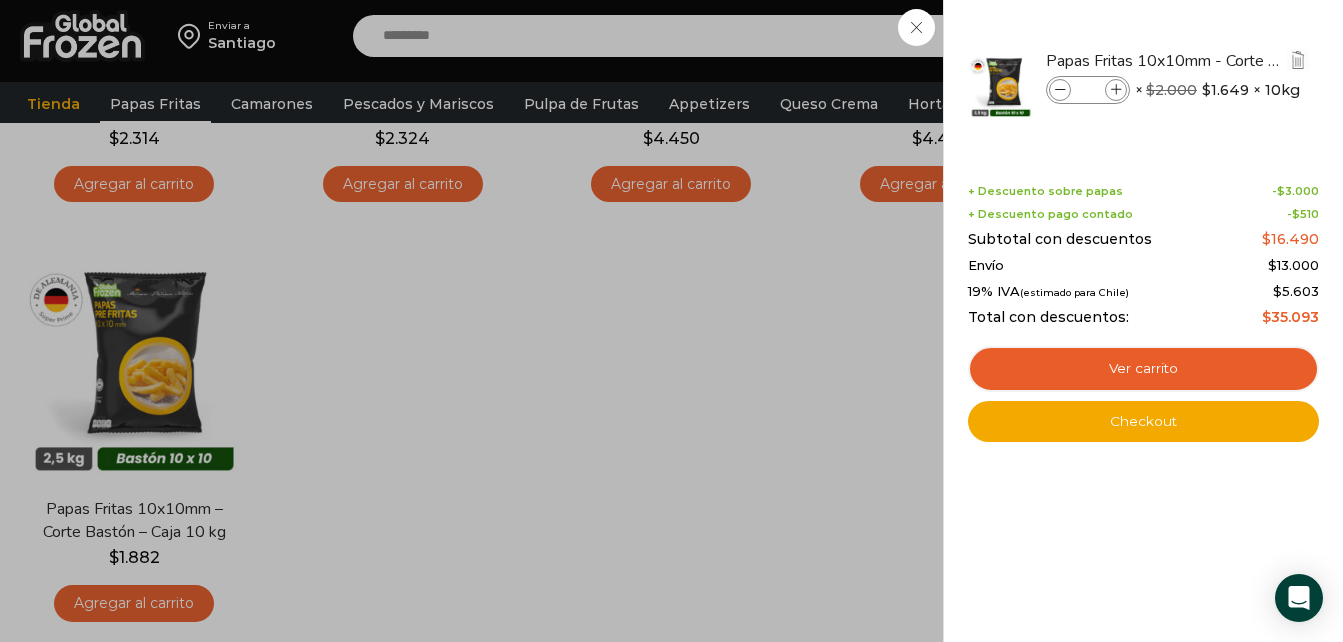 click at bounding box center (1116, 90) 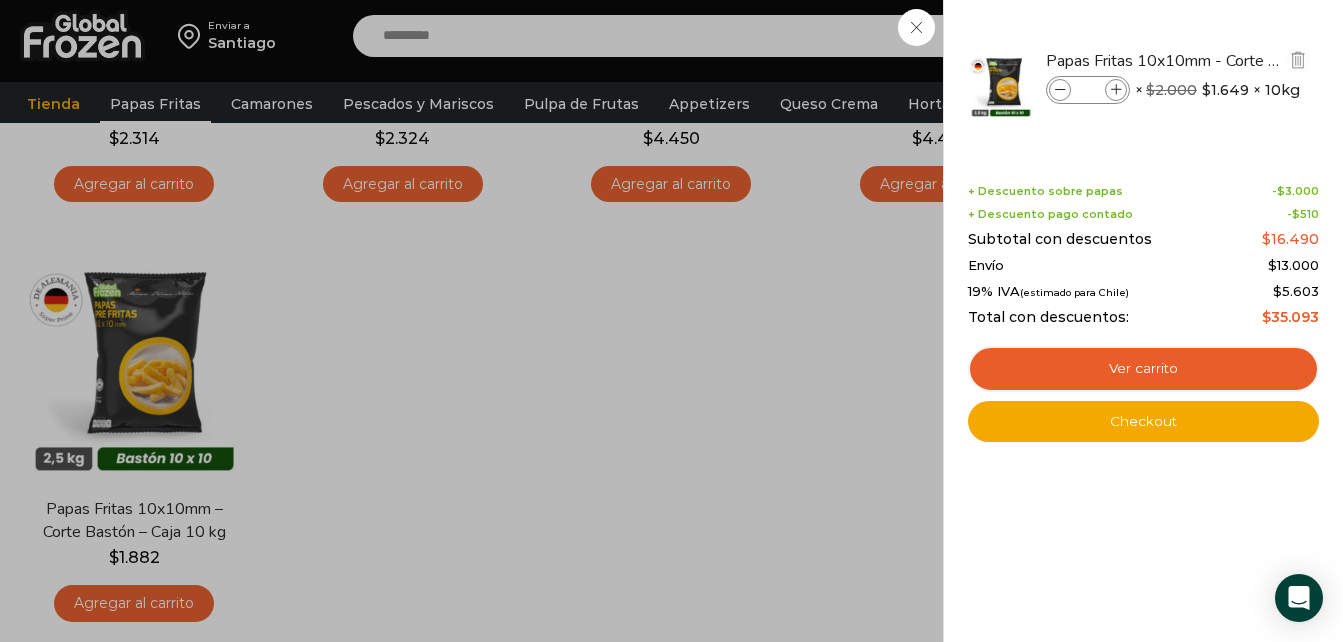 click at bounding box center [1116, 90] 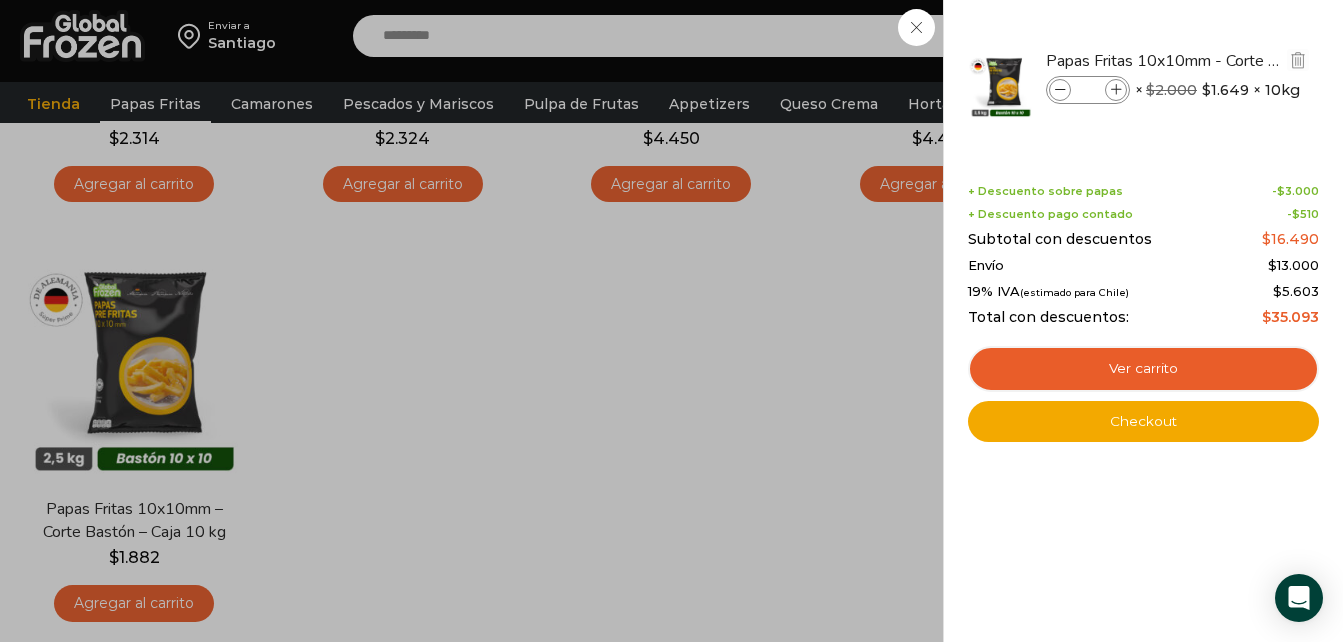 click at bounding box center [1116, 90] 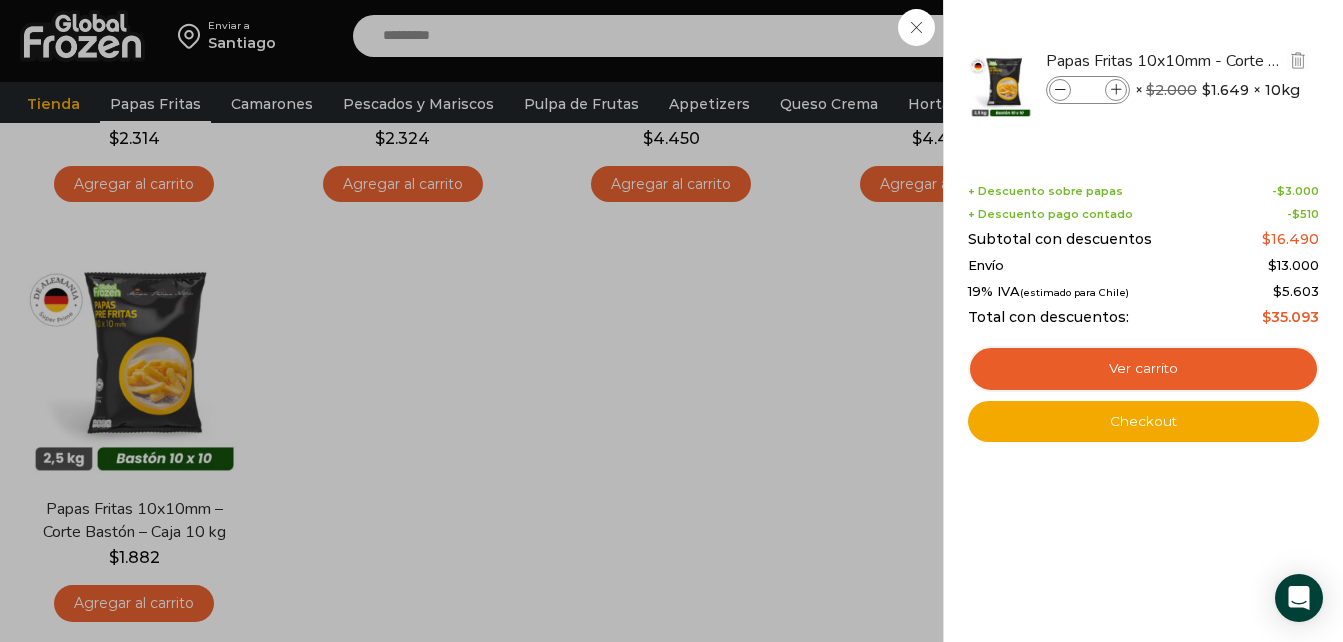 click at bounding box center [1116, 90] 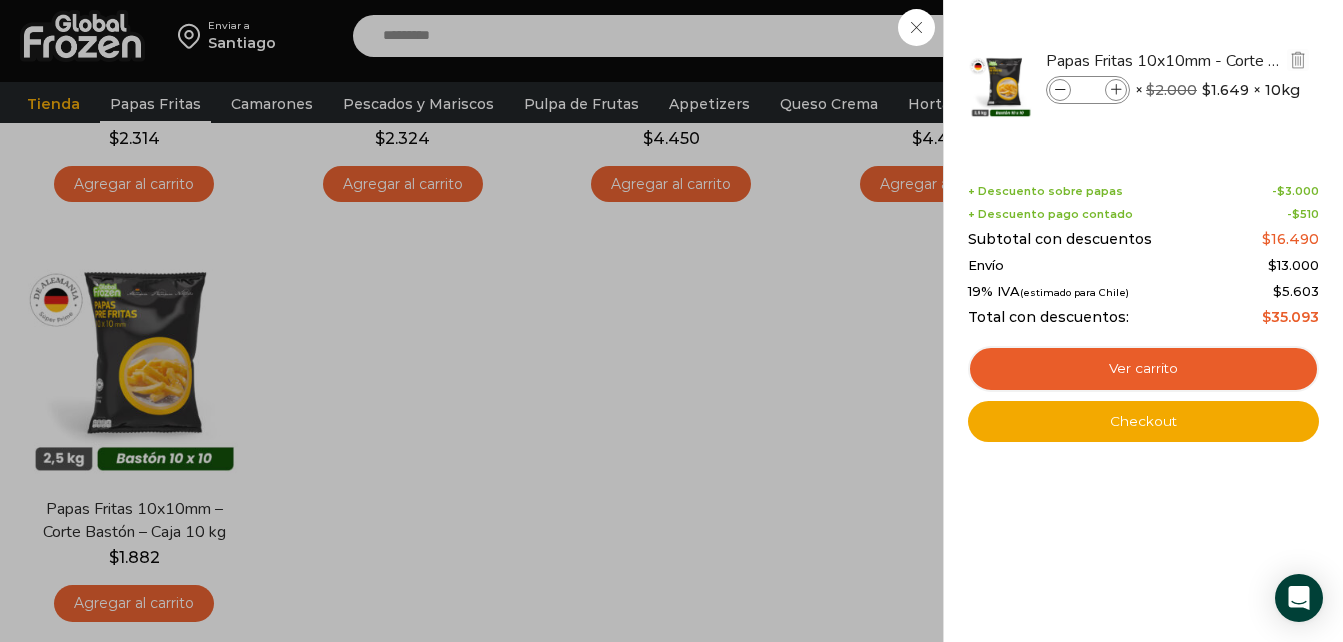 click at bounding box center [1116, 90] 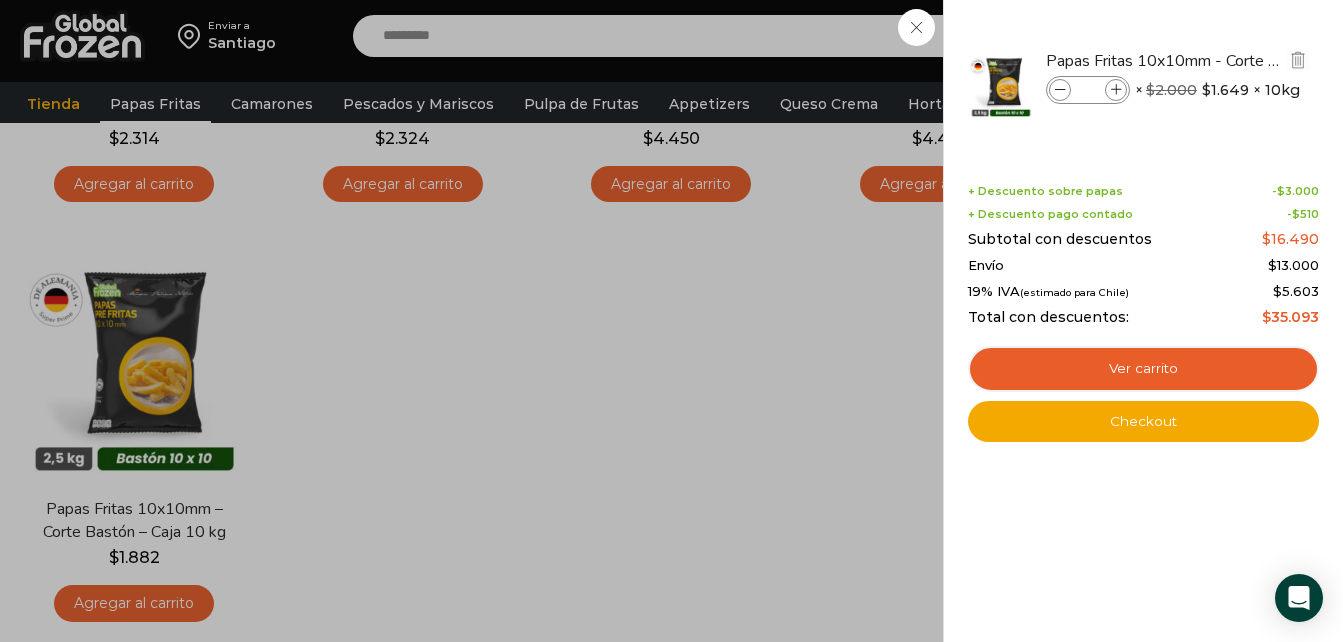 type on "**" 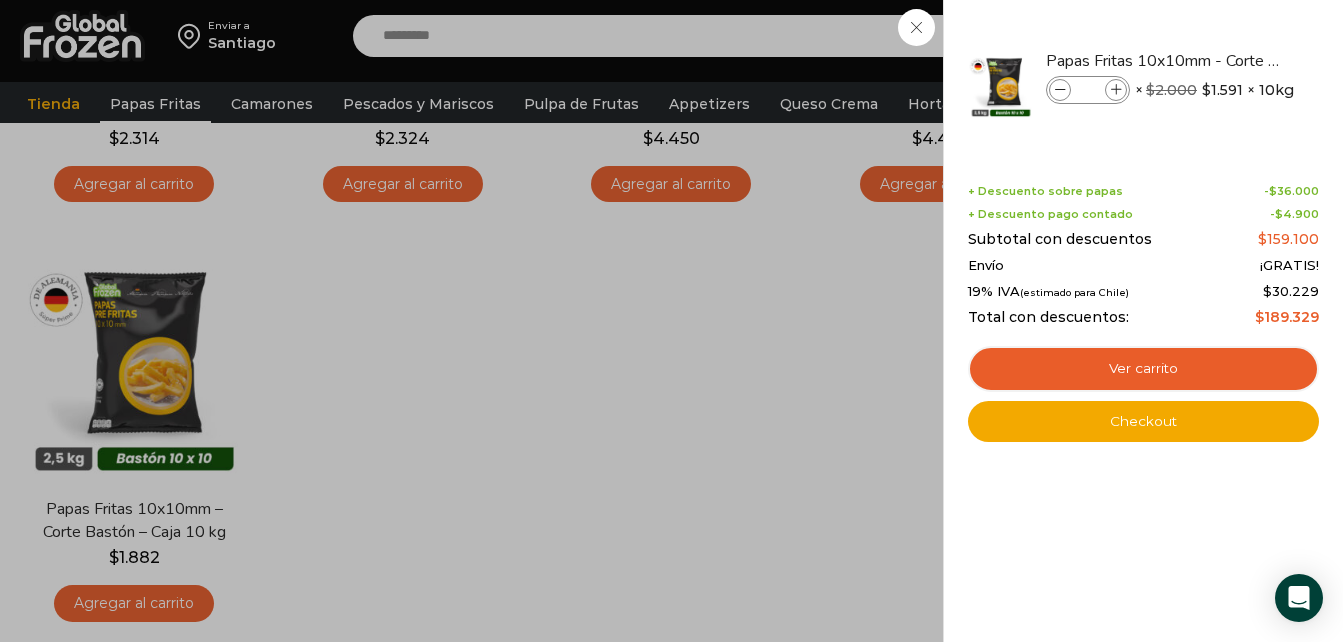click on "Ver carrito" at bounding box center [1143, 369] 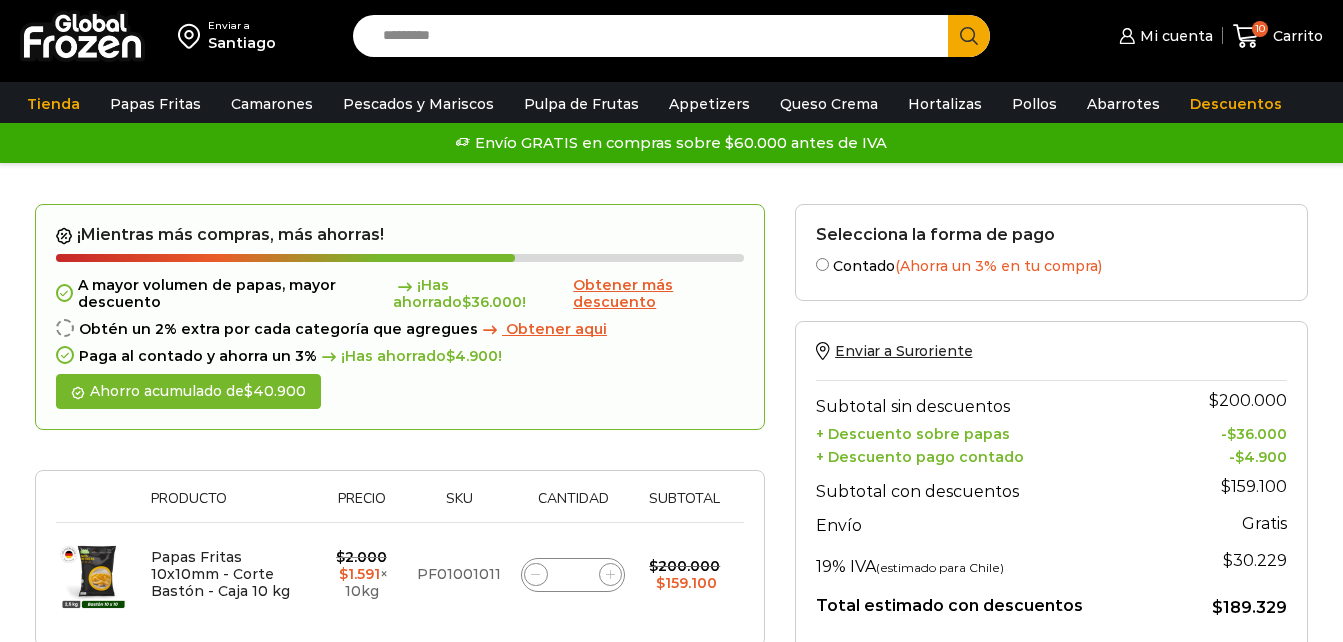 scroll, scrollTop: 0, scrollLeft: 0, axis: both 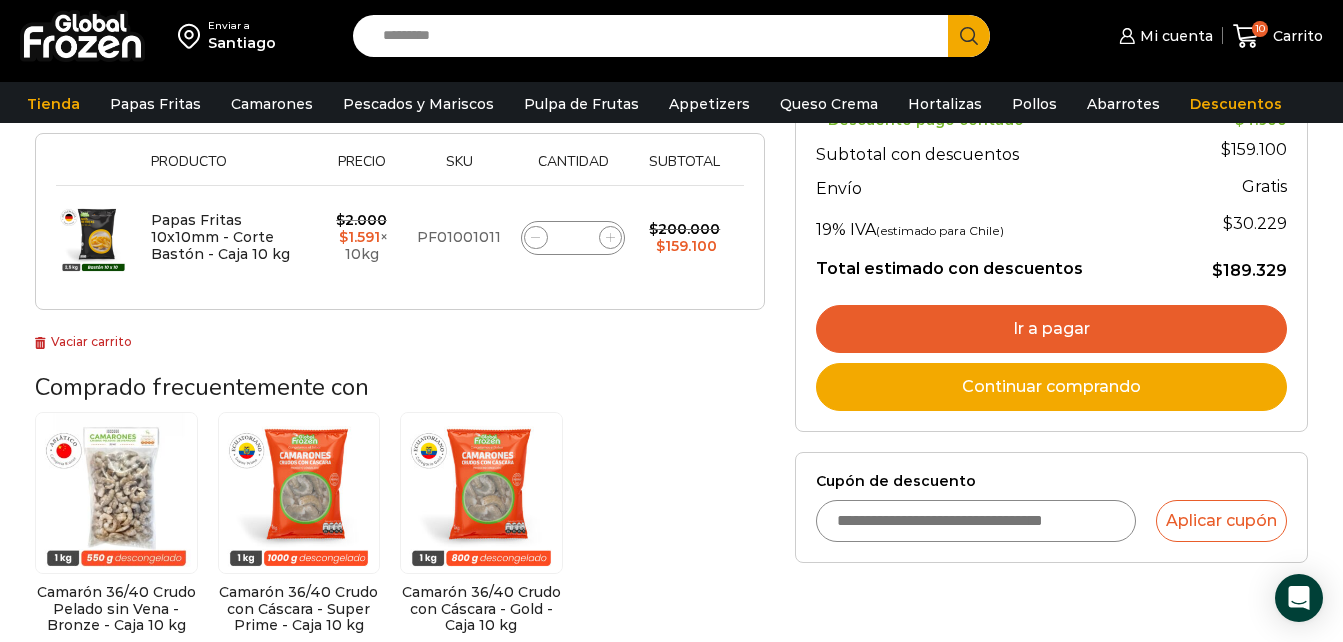 click on "Ir a pagar" at bounding box center (1051, 329) 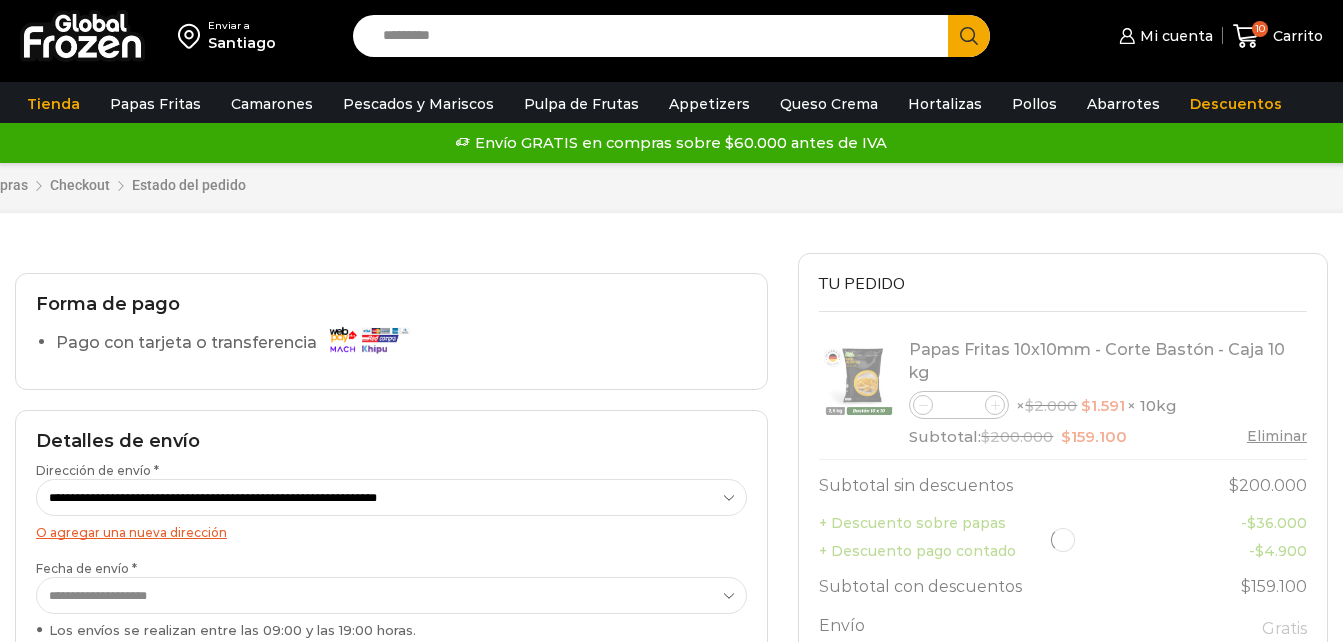 scroll, scrollTop: 0, scrollLeft: 0, axis: both 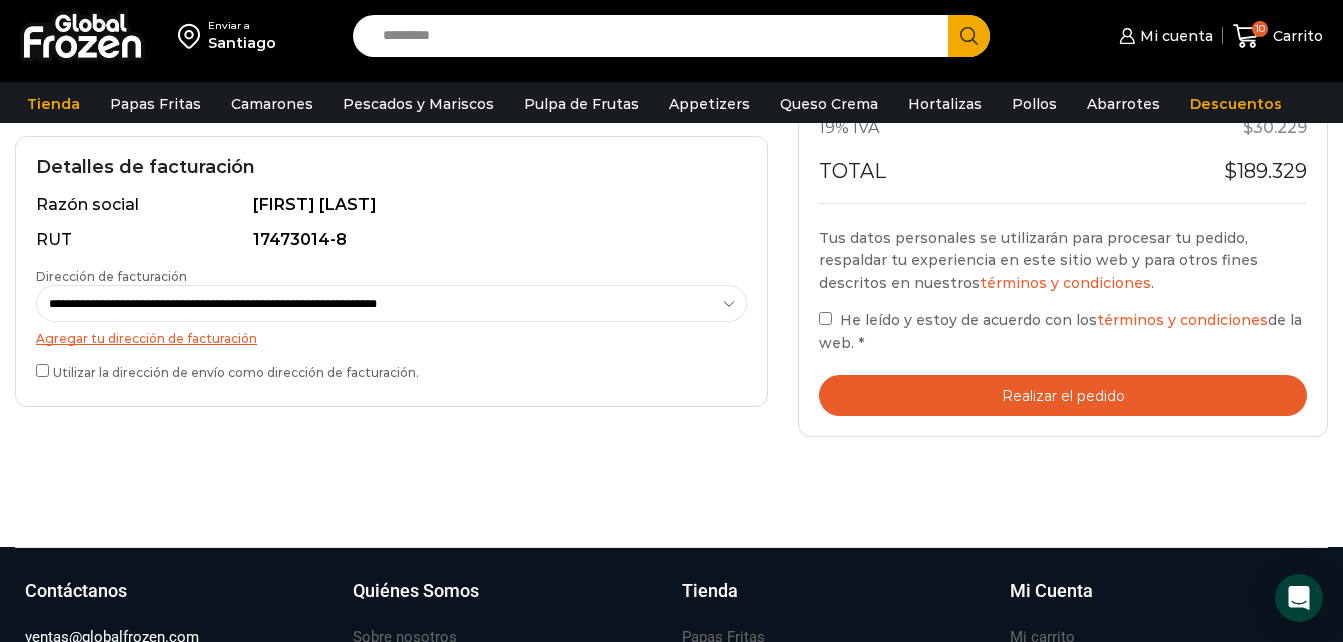 click on "Realizar el pedido" at bounding box center (1063, 395) 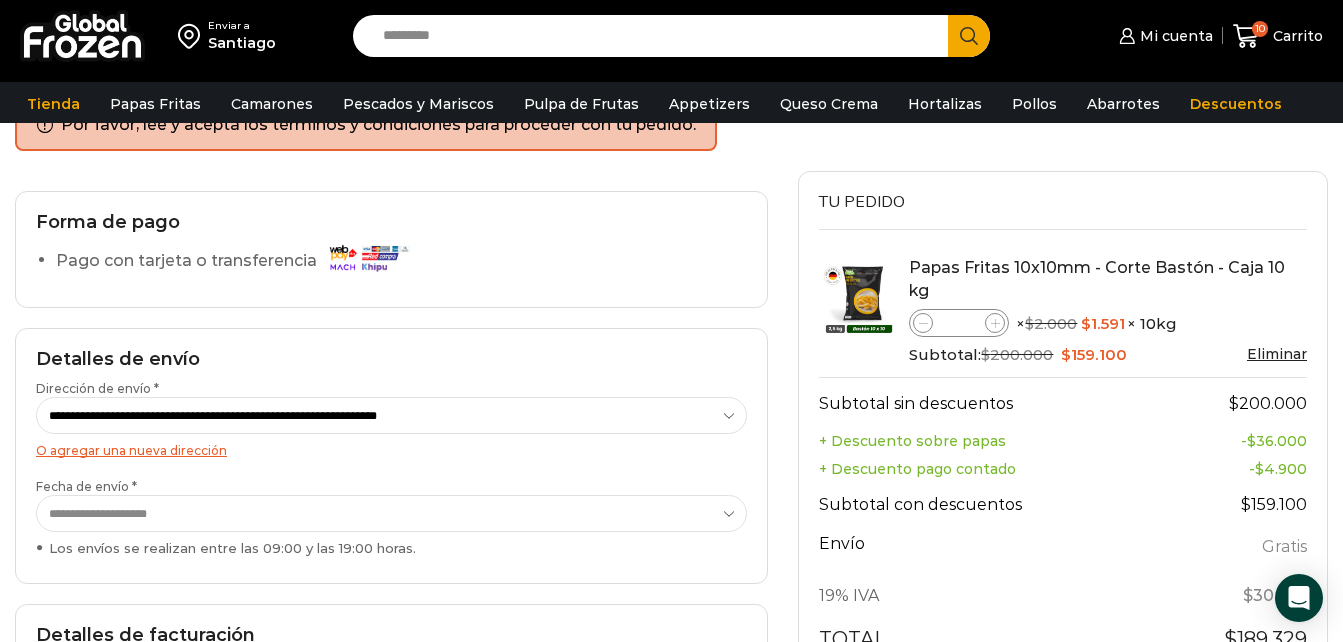 scroll, scrollTop: 163, scrollLeft: 0, axis: vertical 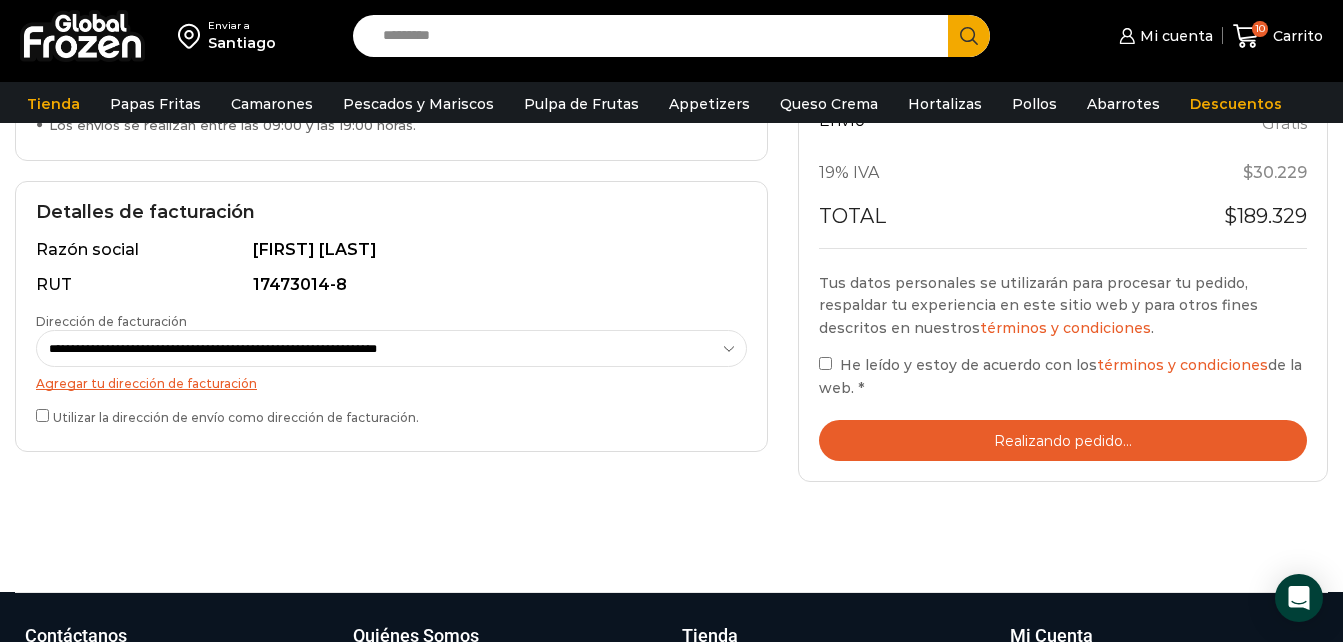 click on "Utilizar la dirección de envío como dirección de facturación." at bounding box center (391, 415) 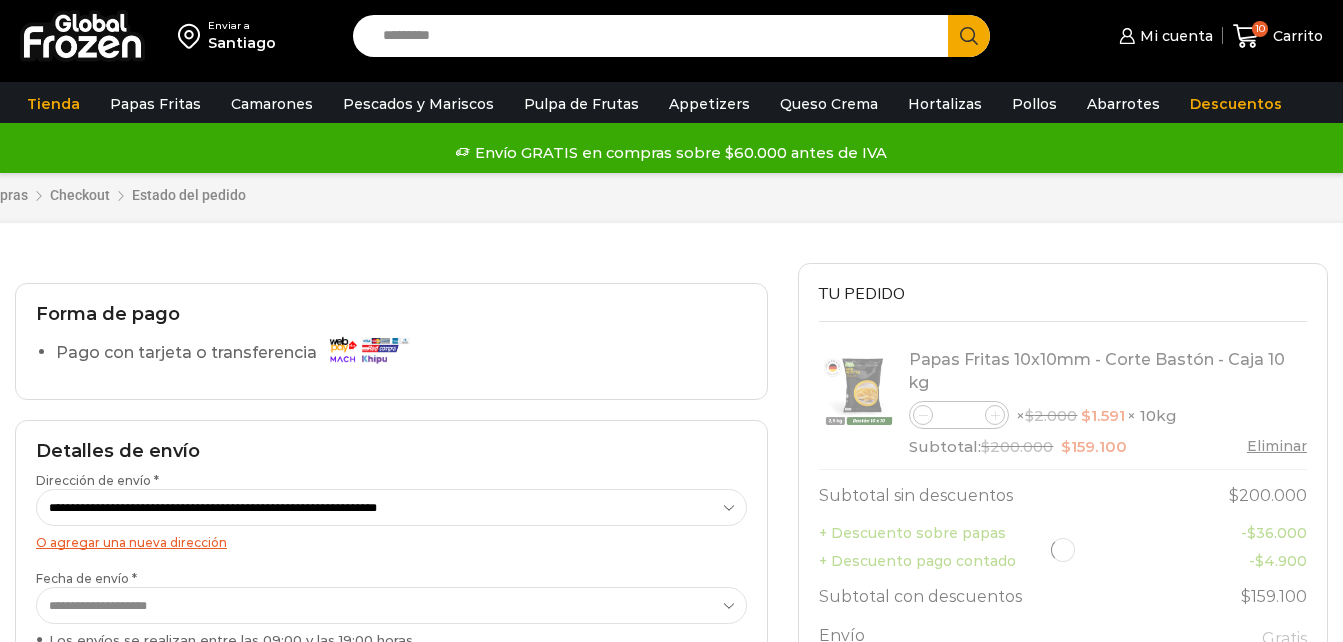 scroll, scrollTop: 587, scrollLeft: 0, axis: vertical 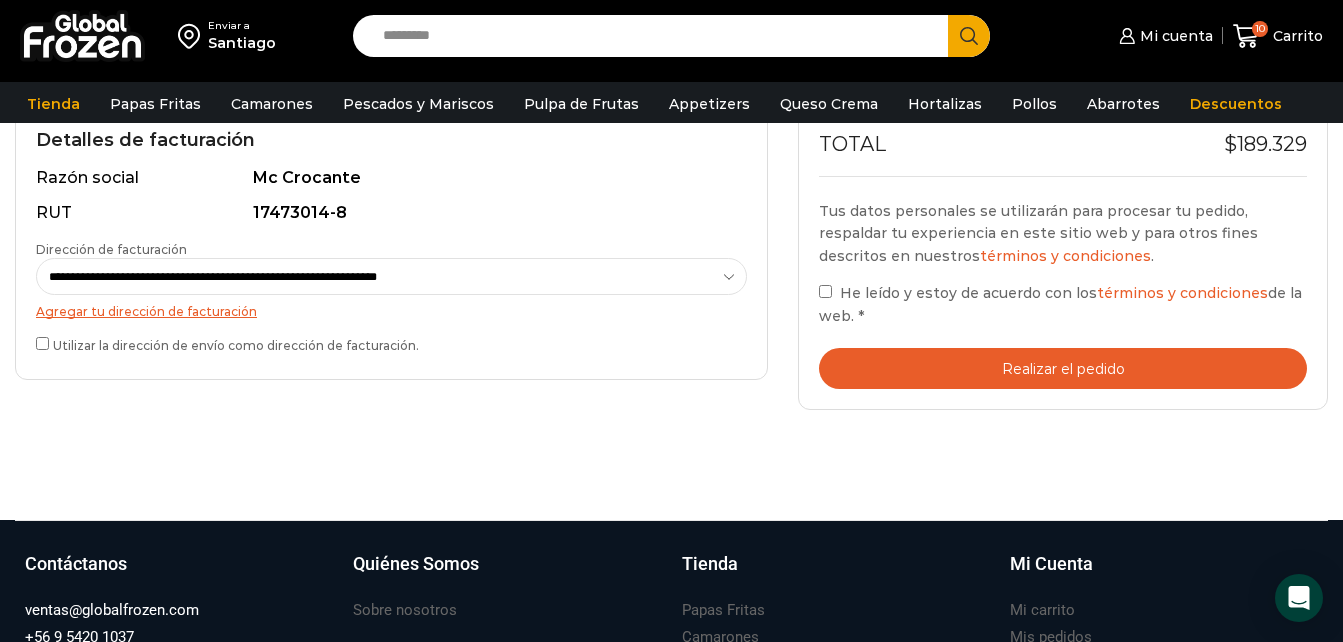 click on "Realizar el pedido" at bounding box center (1063, 368) 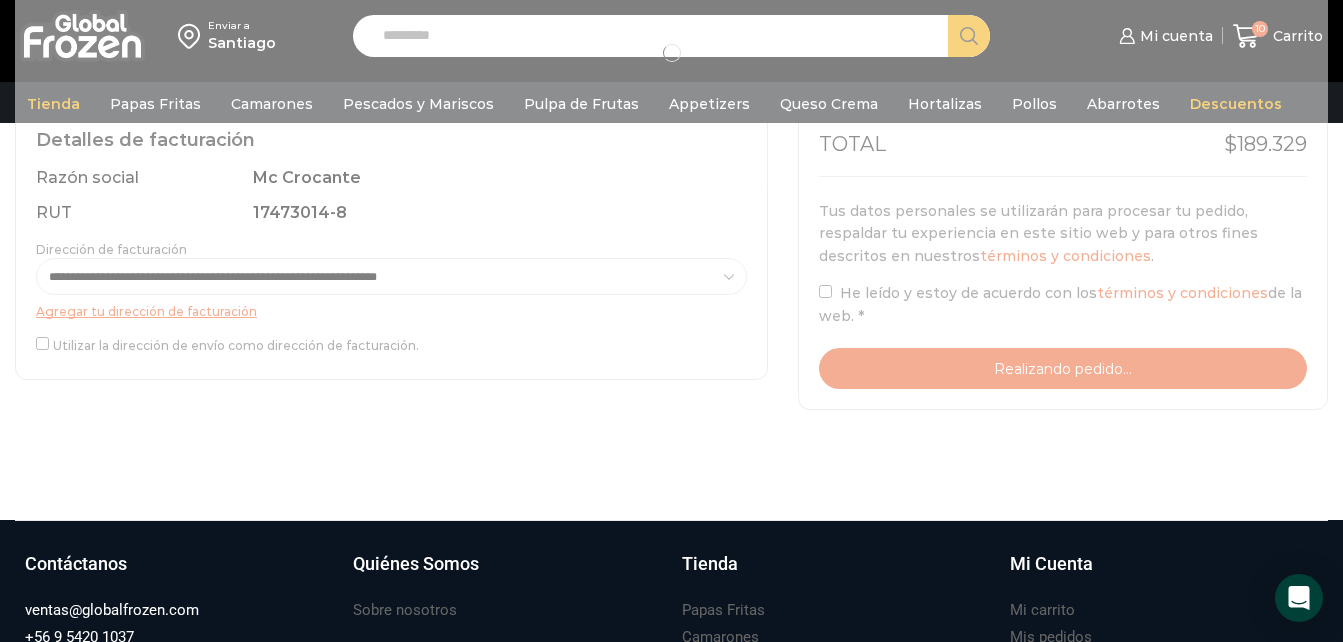click at bounding box center [671, 53] 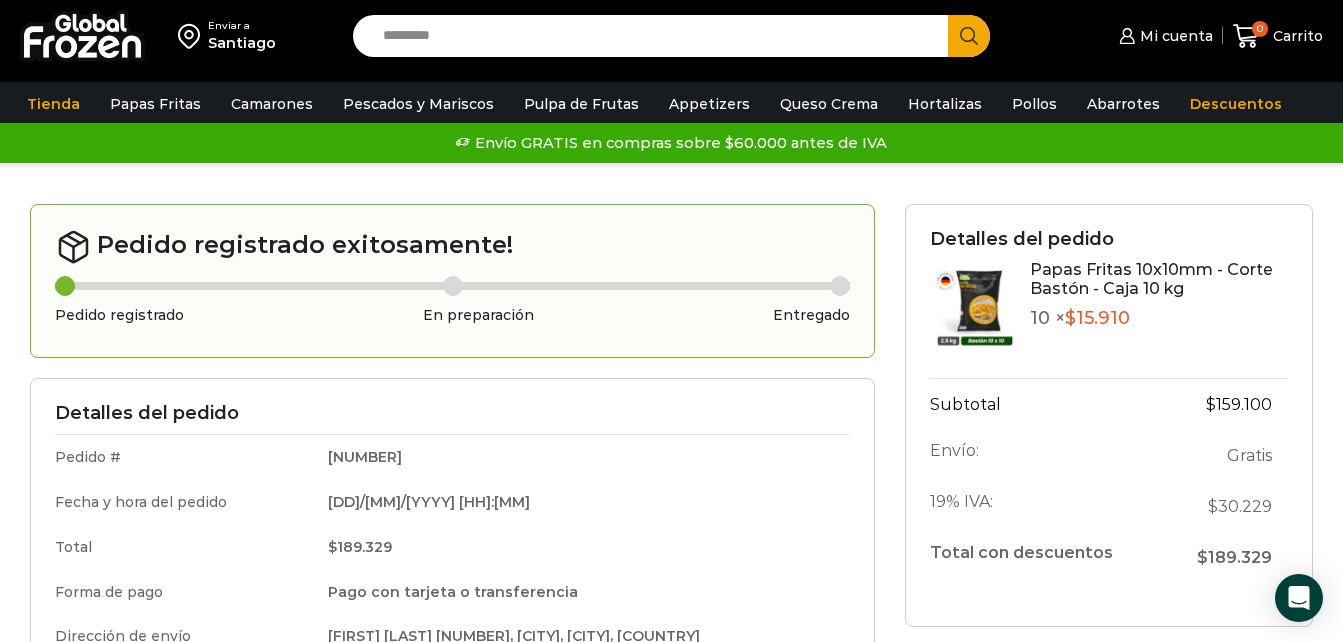 scroll, scrollTop: 0, scrollLeft: 0, axis: both 